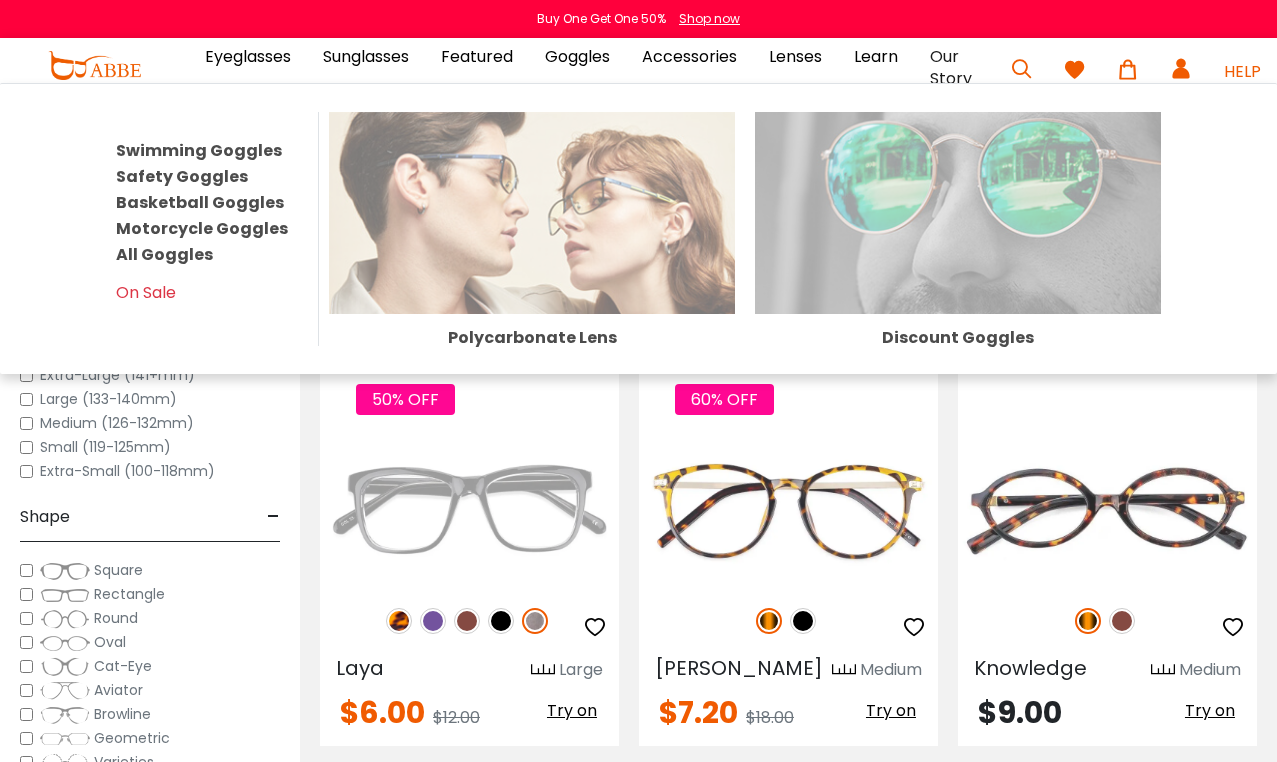 scroll, scrollTop: 0, scrollLeft: 0, axis: both 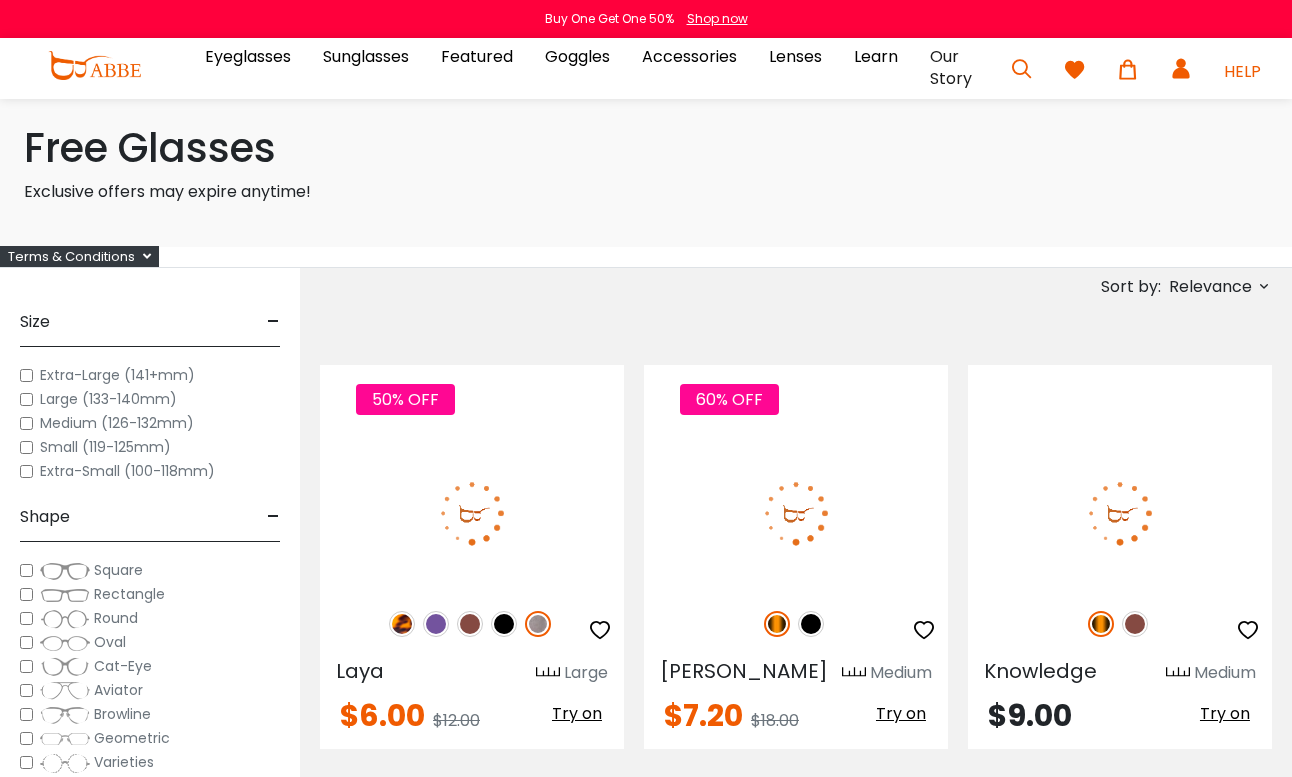 click on "Size
-
Extra-Large (141+mm)
Large (133-140mm)
Medium (126-132mm)
Small (119-125mm)
Extra-Small (100-118mm)
Shape
-
-" at bounding box center [150, 632] 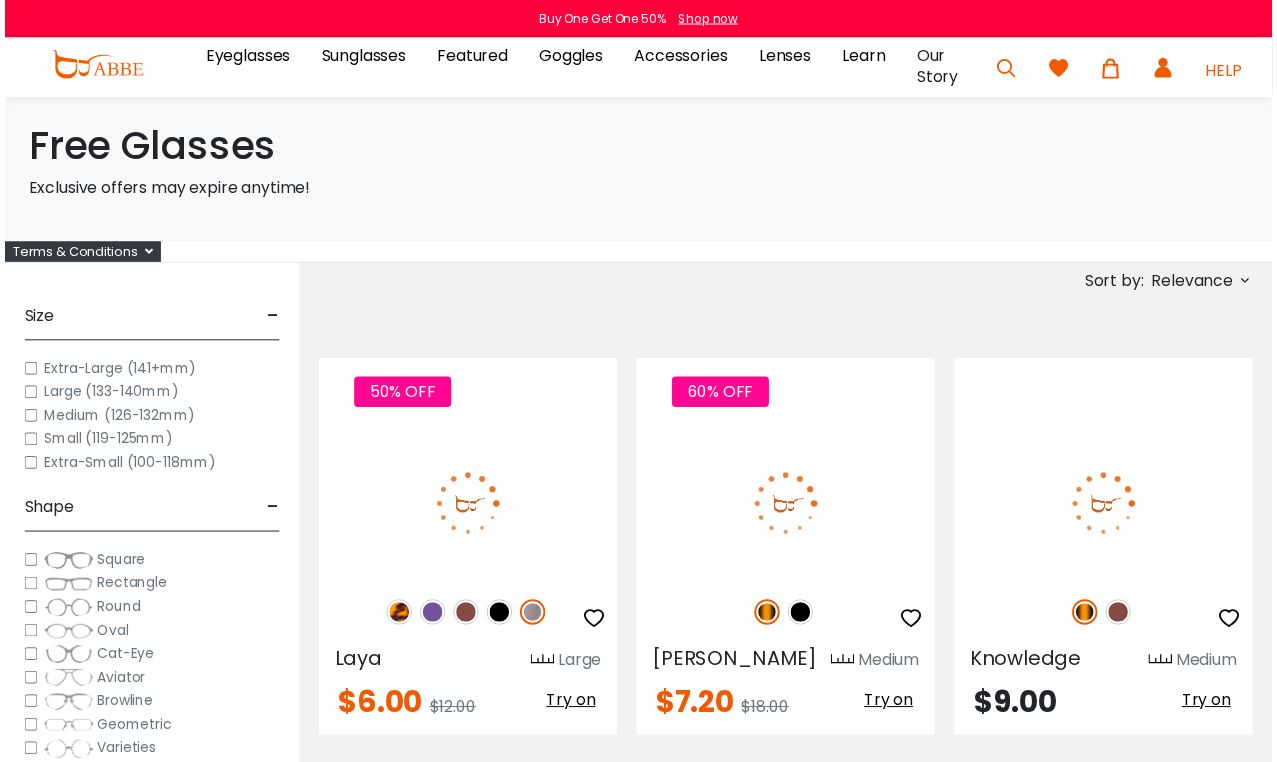 scroll, scrollTop: 0, scrollLeft: 0, axis: both 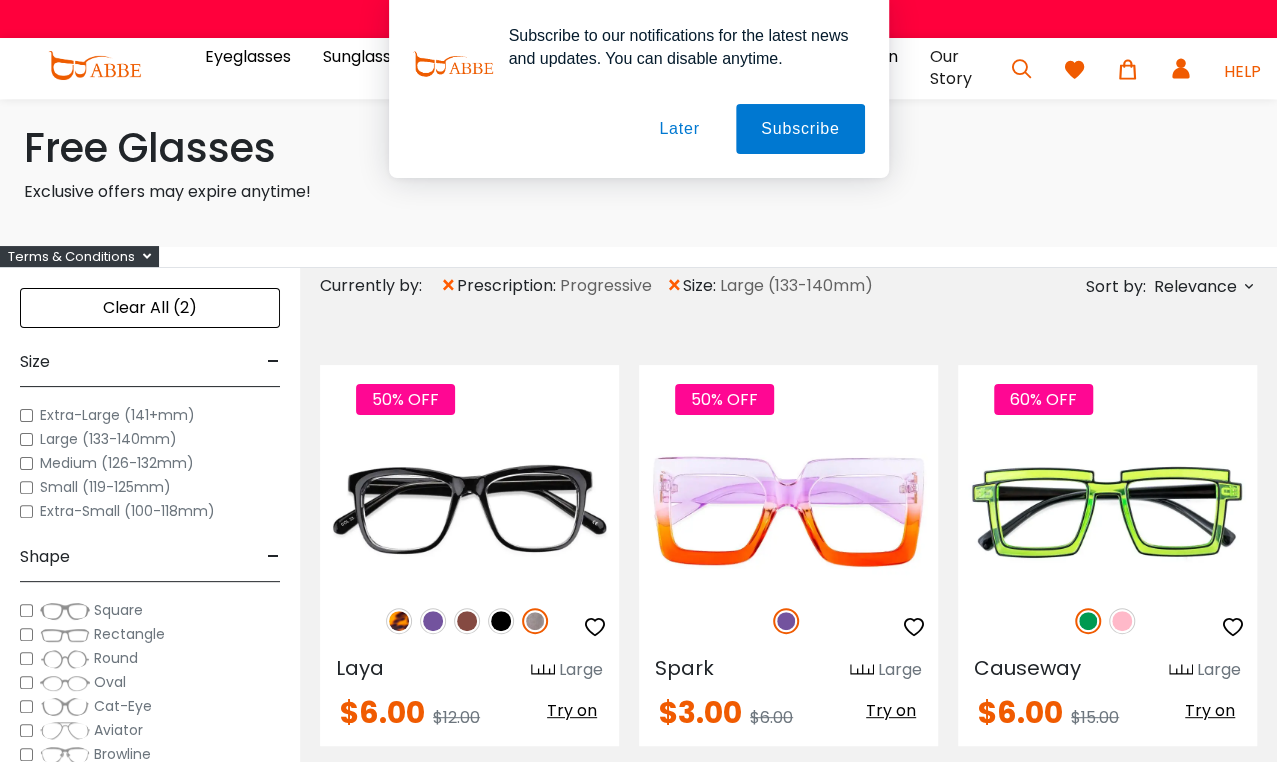 click on "Relevance" at bounding box center [1195, 287] 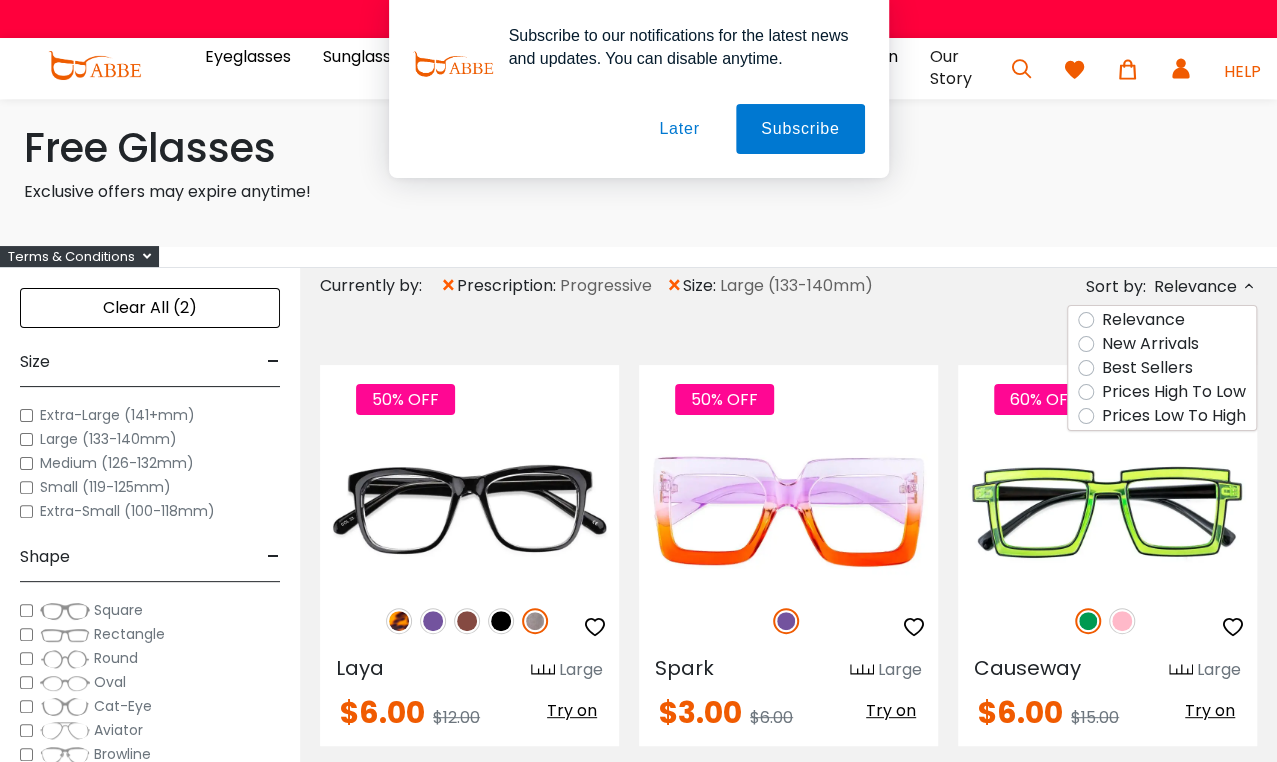 click on "Prices Low To High" at bounding box center [1174, 416] 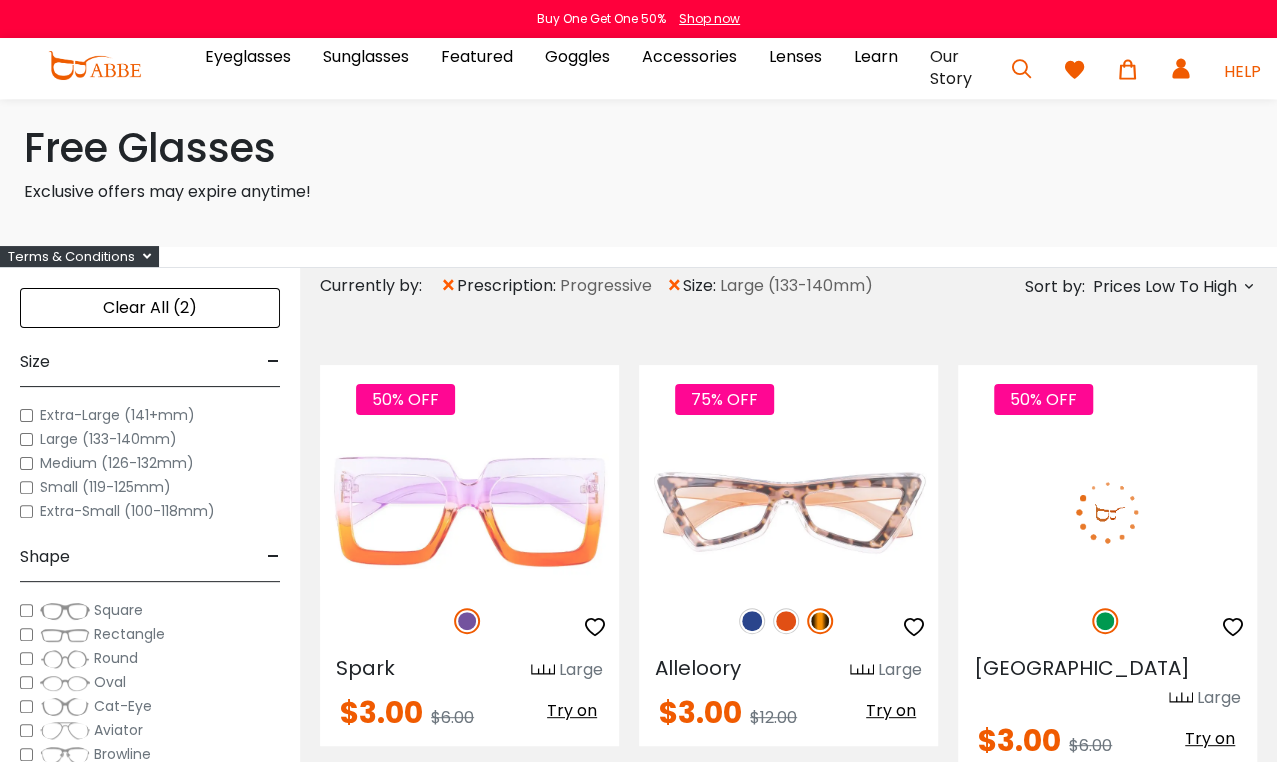 scroll, scrollTop: 0, scrollLeft: 0, axis: both 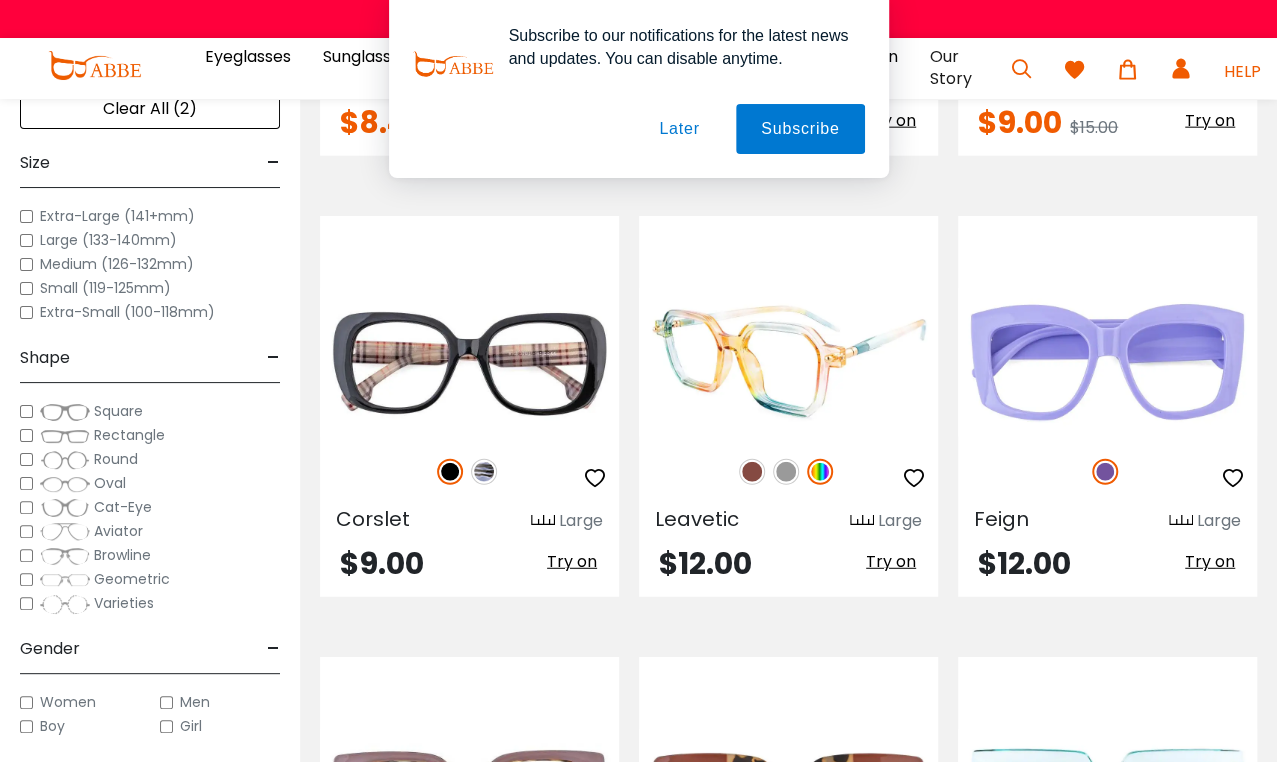 click at bounding box center (786, 472) 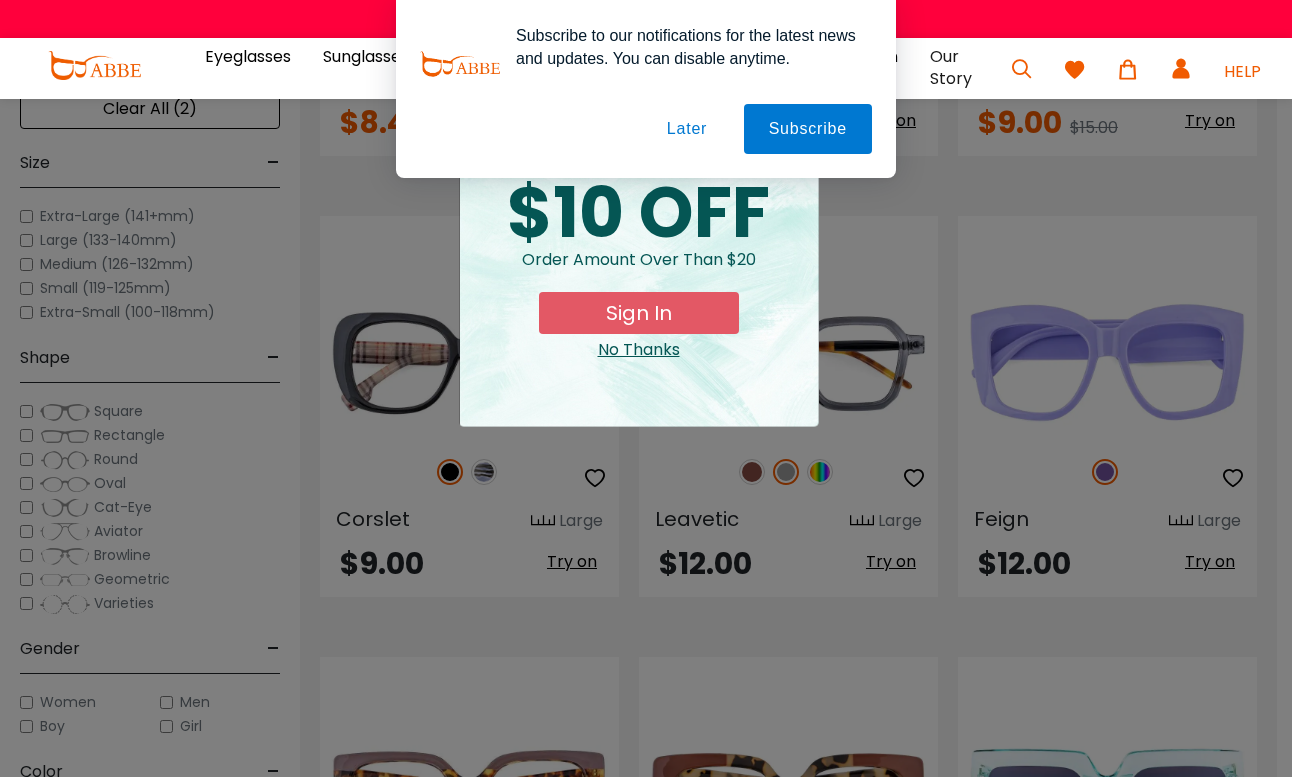 click on "No Thanks" at bounding box center [639, 350] 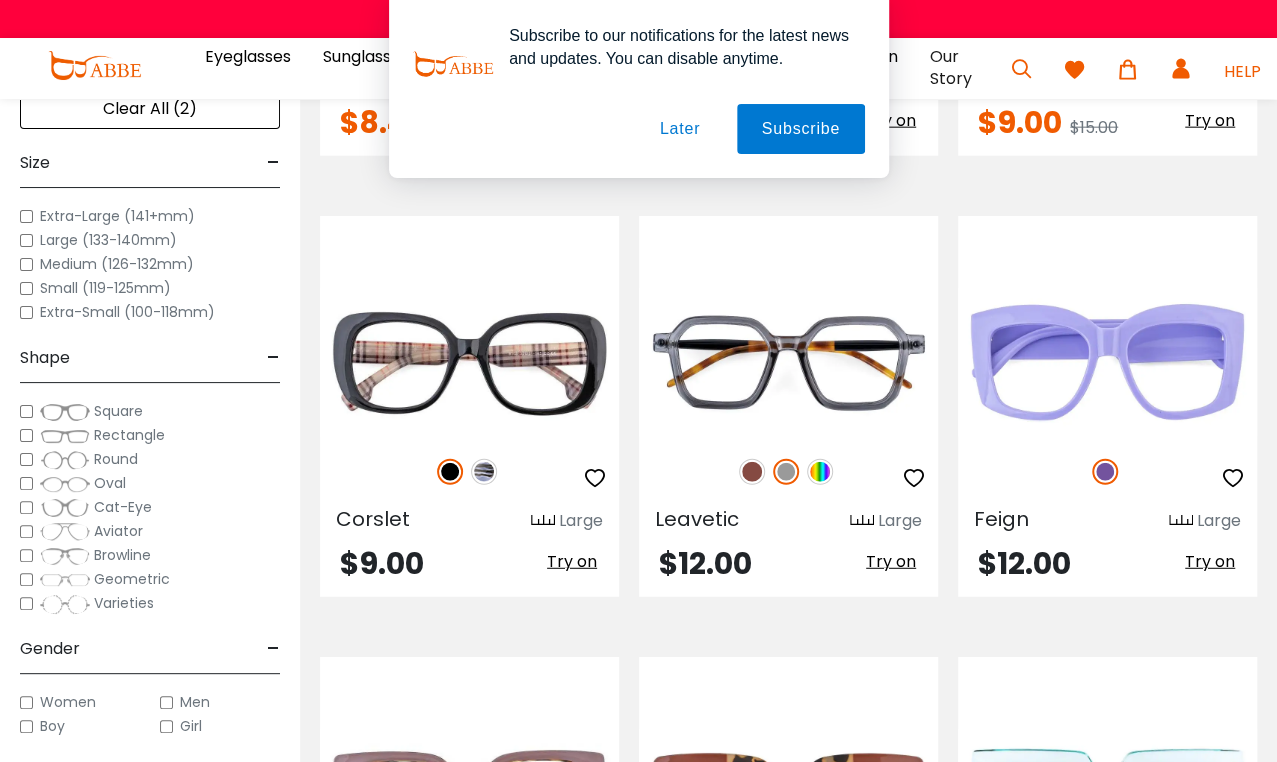 click on "Later" at bounding box center (0, 0) 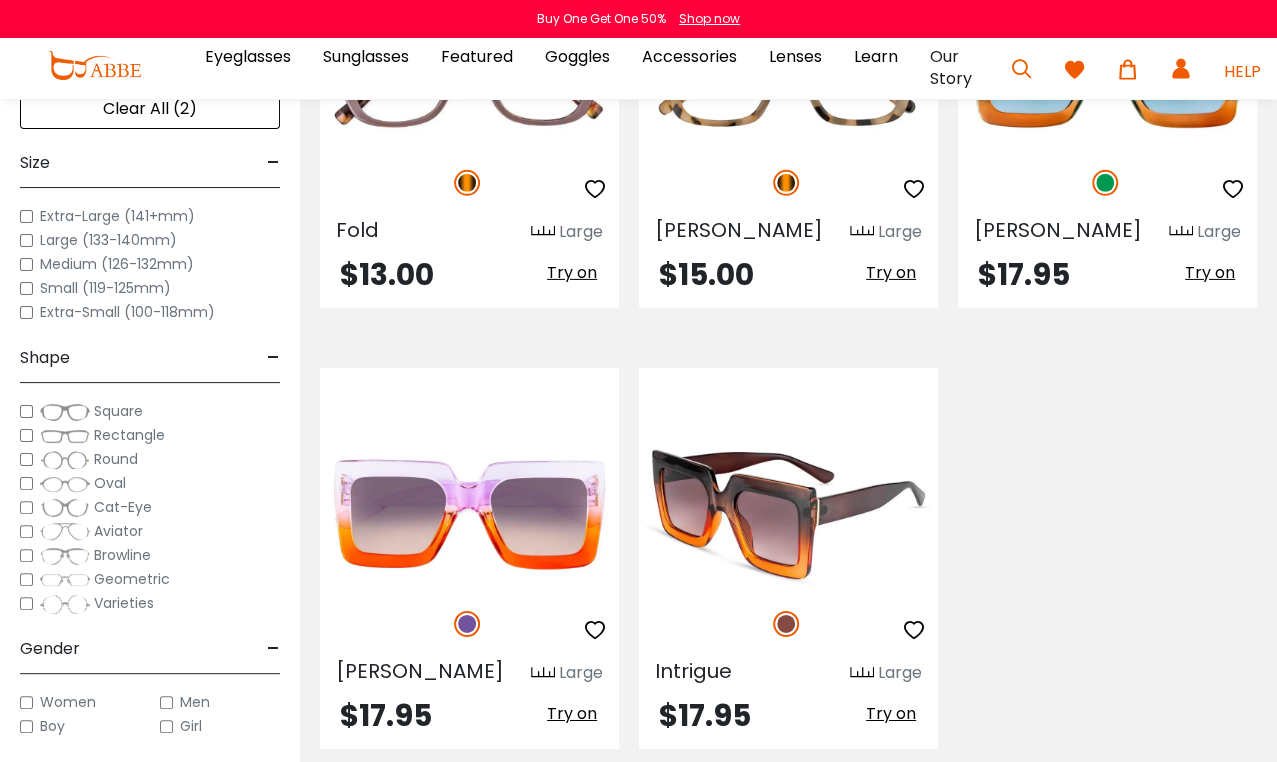 scroll, scrollTop: 3000, scrollLeft: 0, axis: vertical 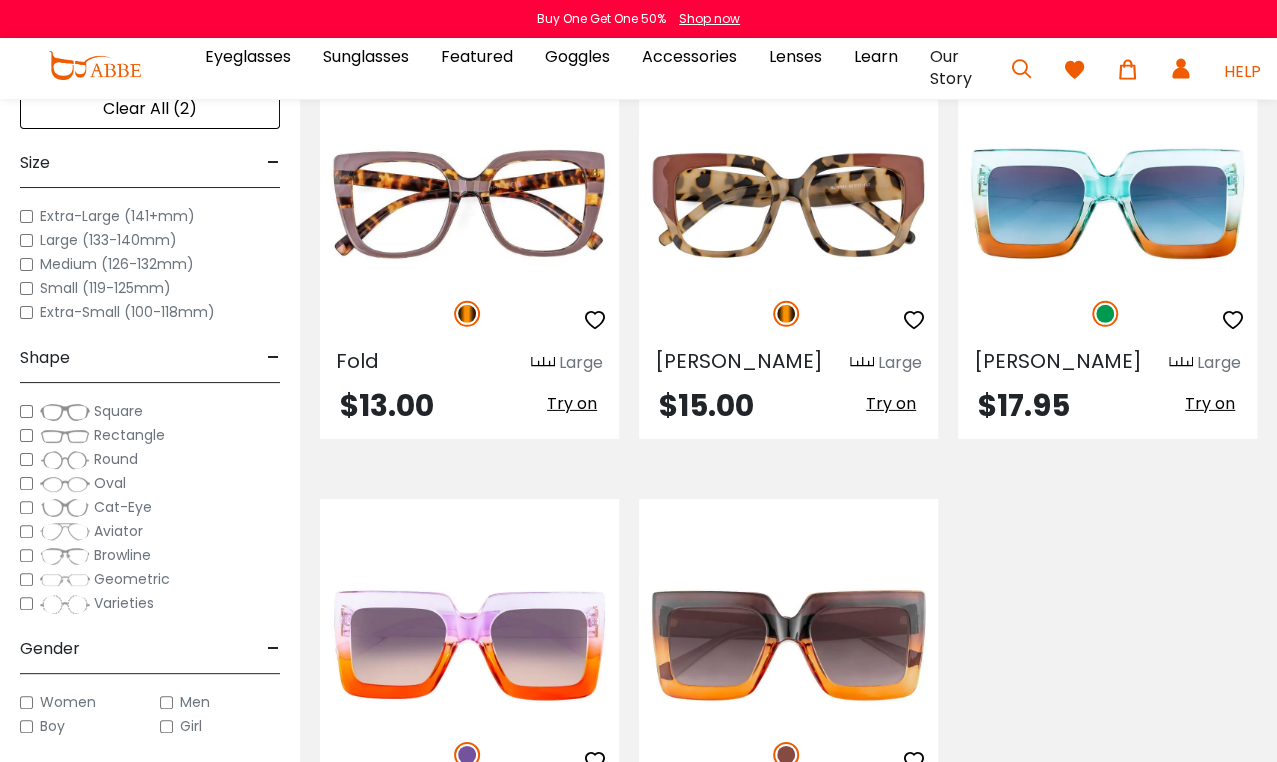 click on "Shop now" at bounding box center [709, 19] 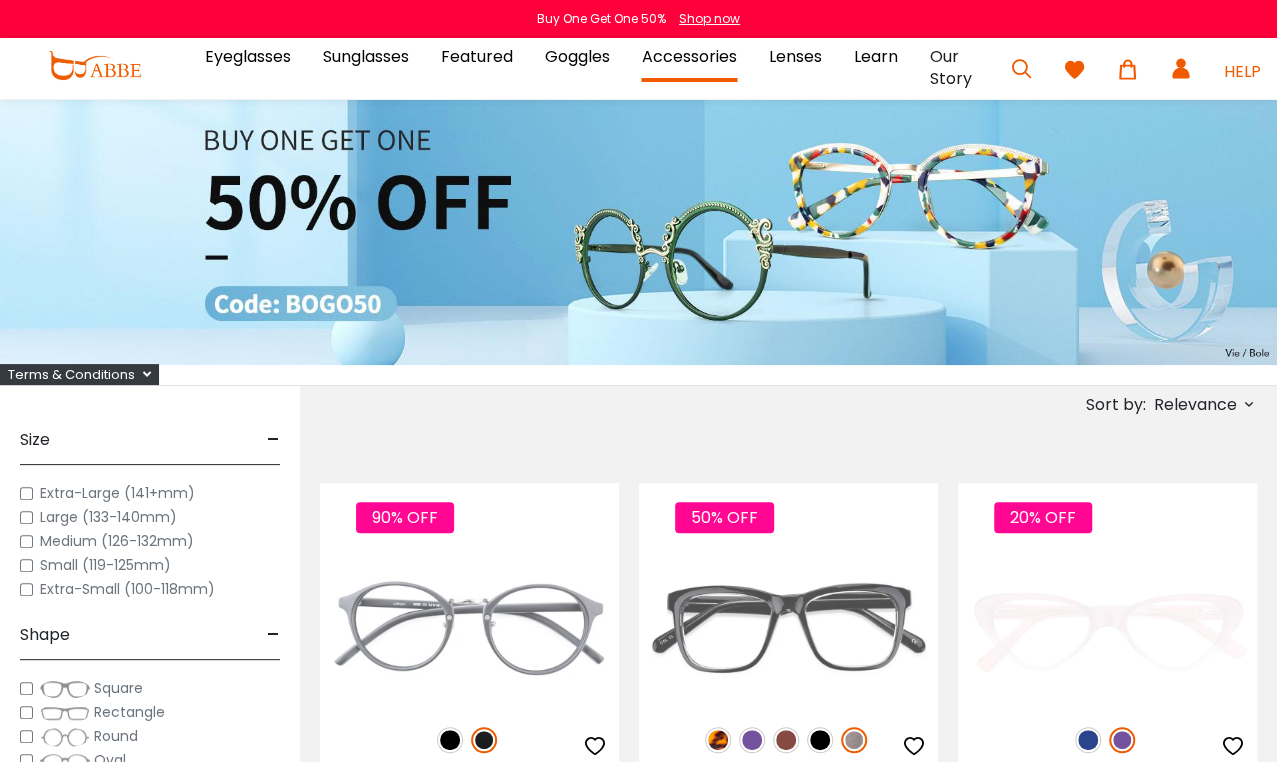 scroll, scrollTop: 0, scrollLeft: 0, axis: both 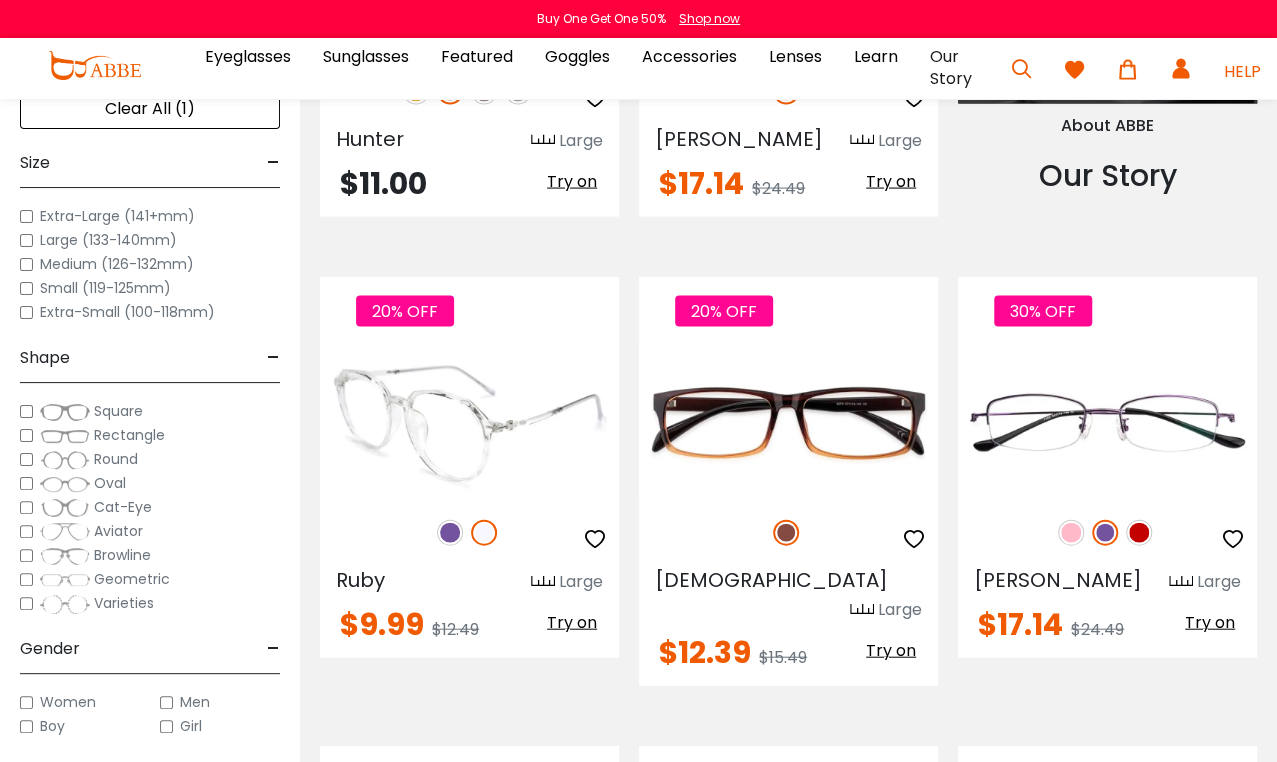 click at bounding box center (450, 533) 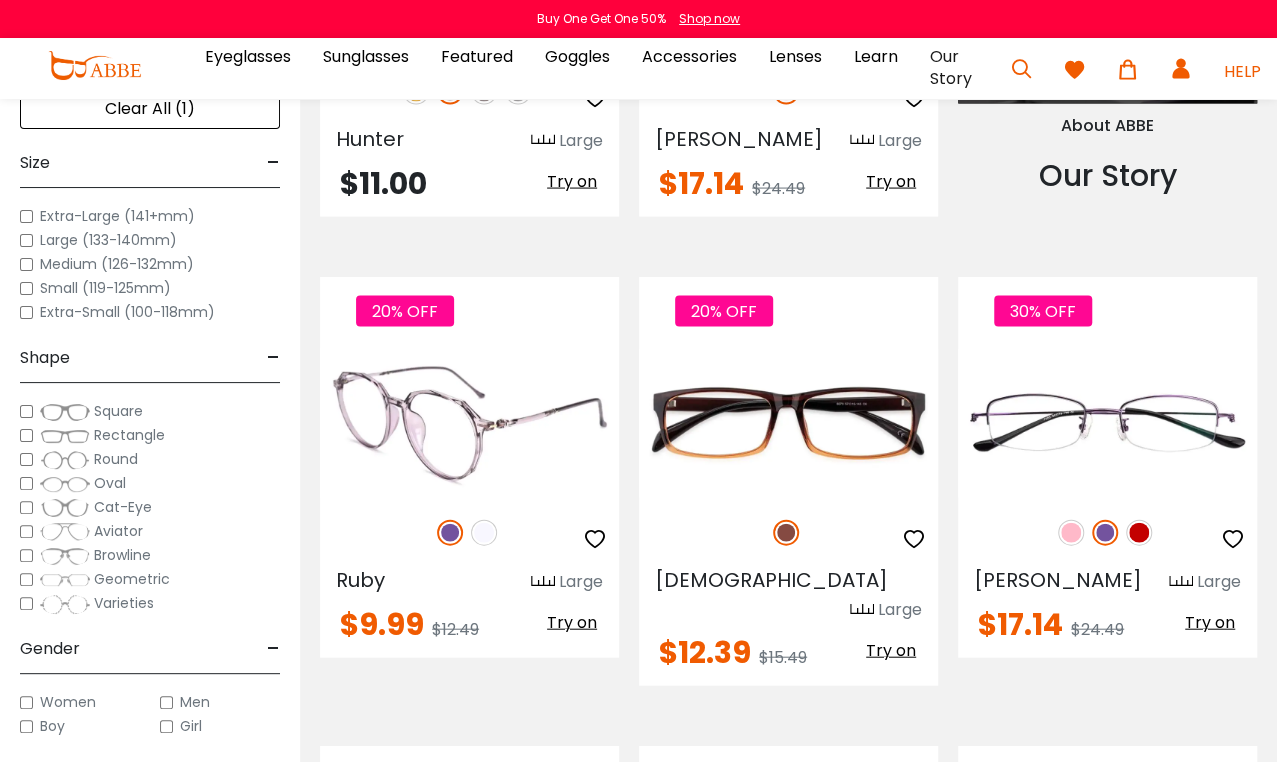 click at bounding box center (484, 533) 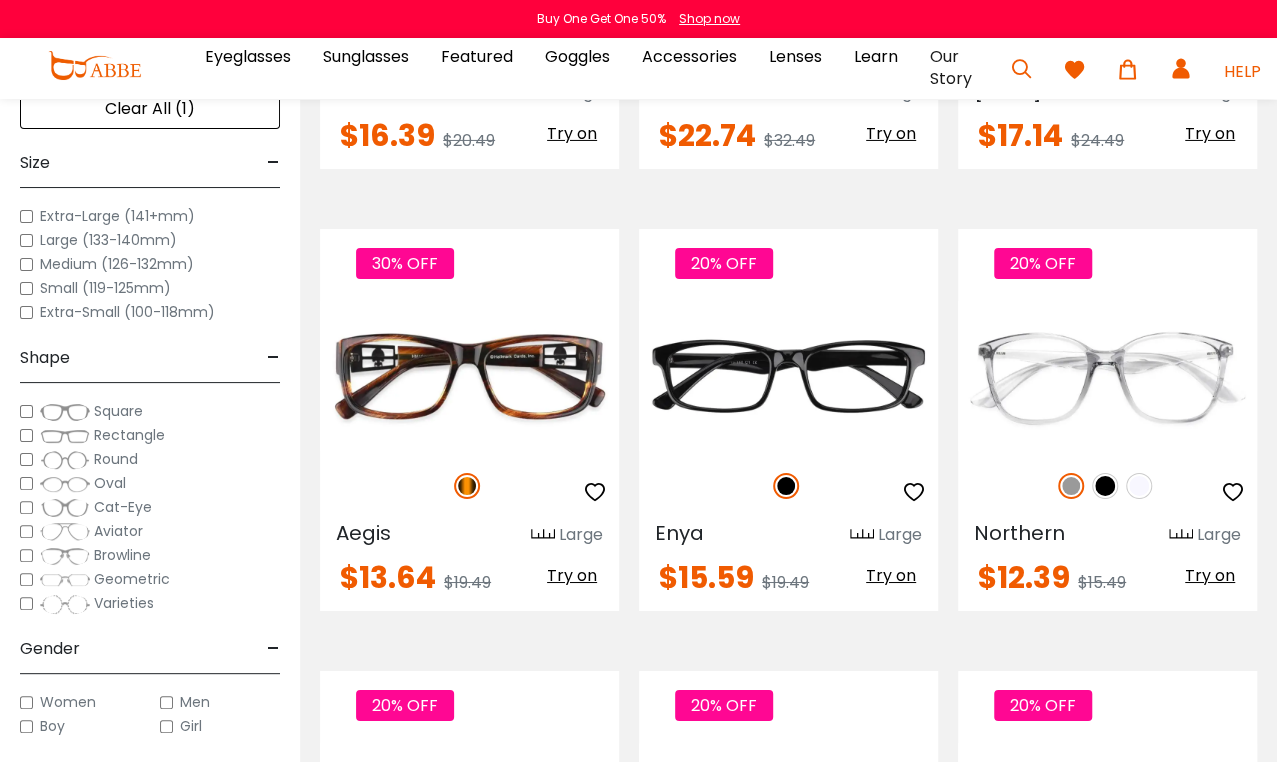 scroll, scrollTop: 3700, scrollLeft: 0, axis: vertical 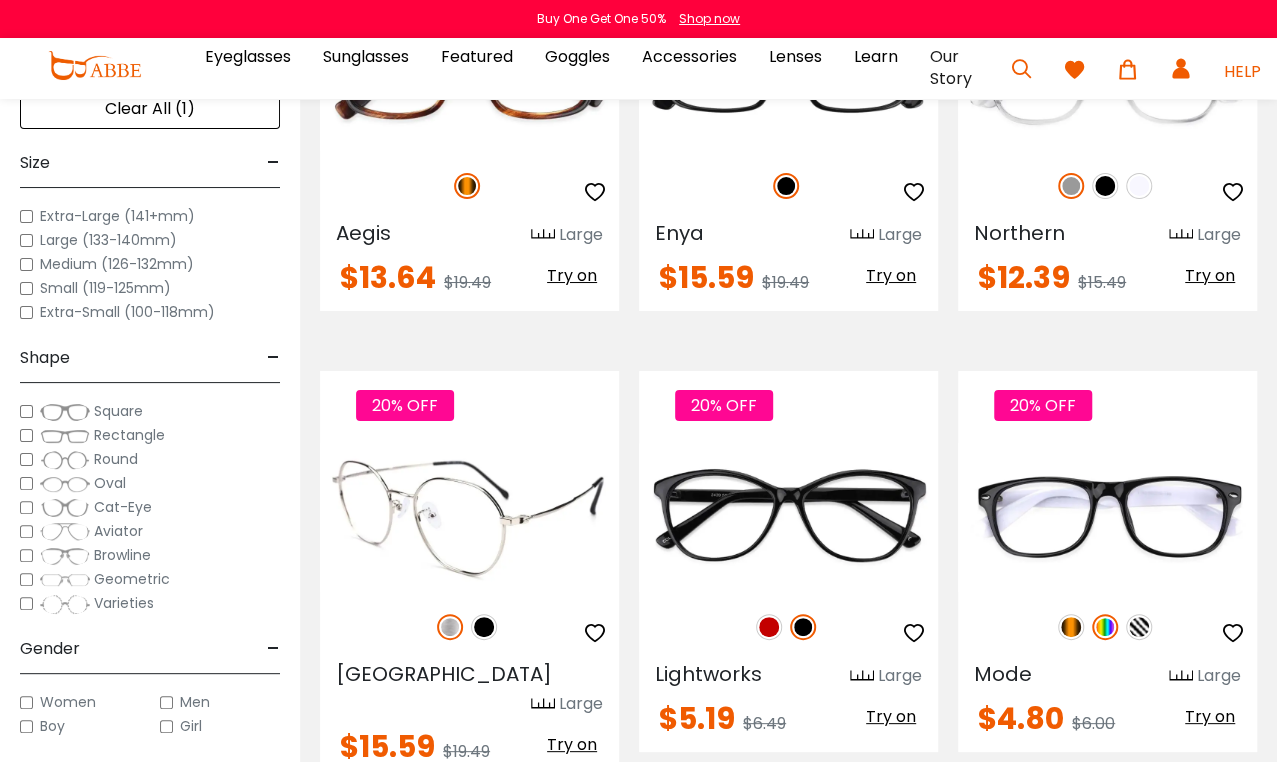 click at bounding box center (484, 627) 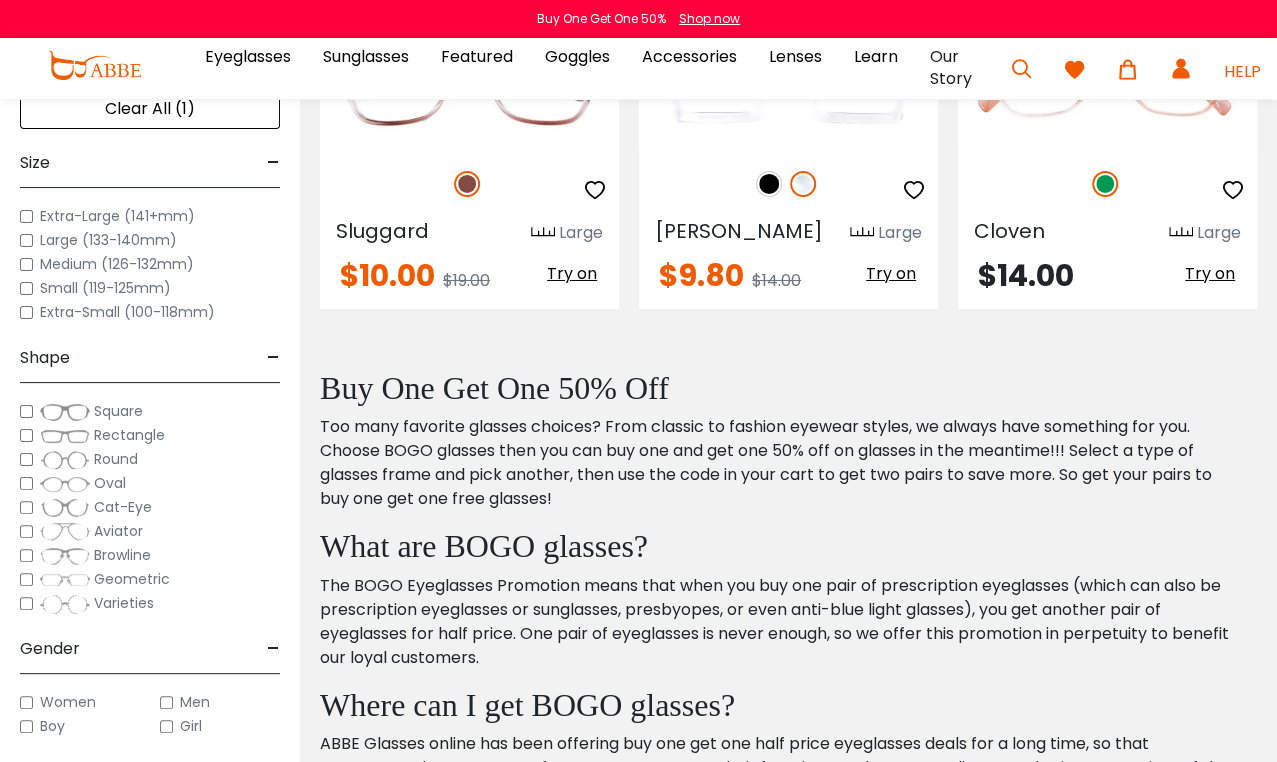 scroll, scrollTop: 7200, scrollLeft: 0, axis: vertical 